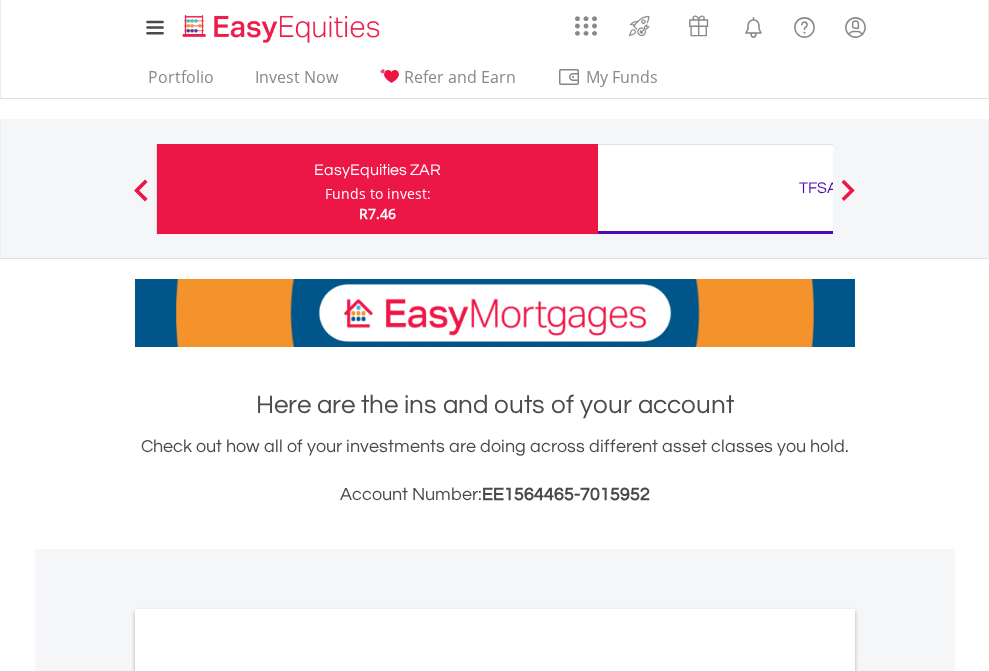 scroll, scrollTop: 0, scrollLeft: 0, axis: both 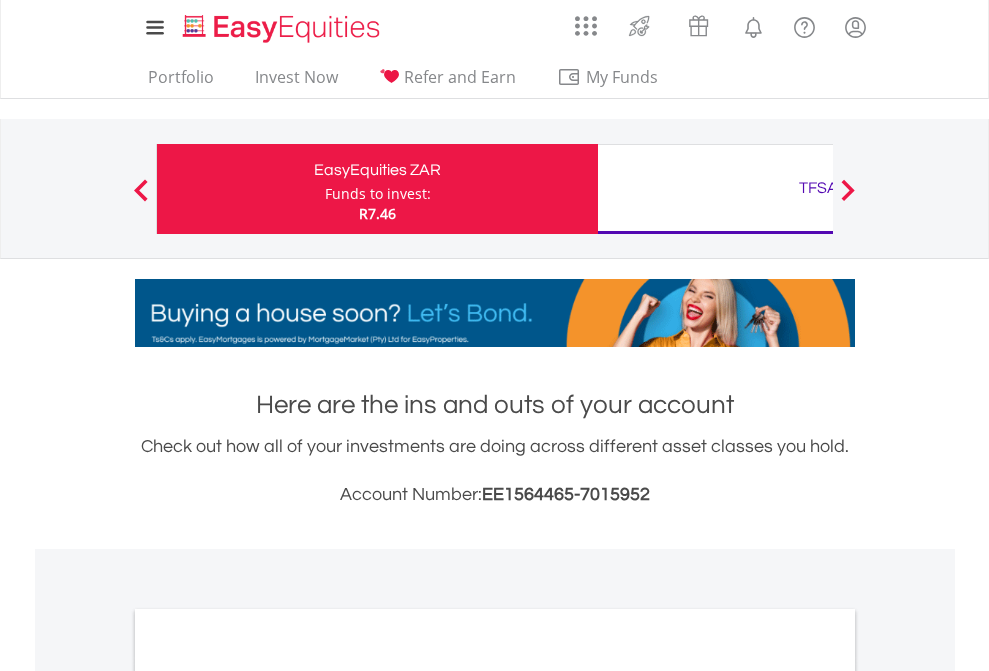 click on "Funds to invest:" at bounding box center [378, 194] 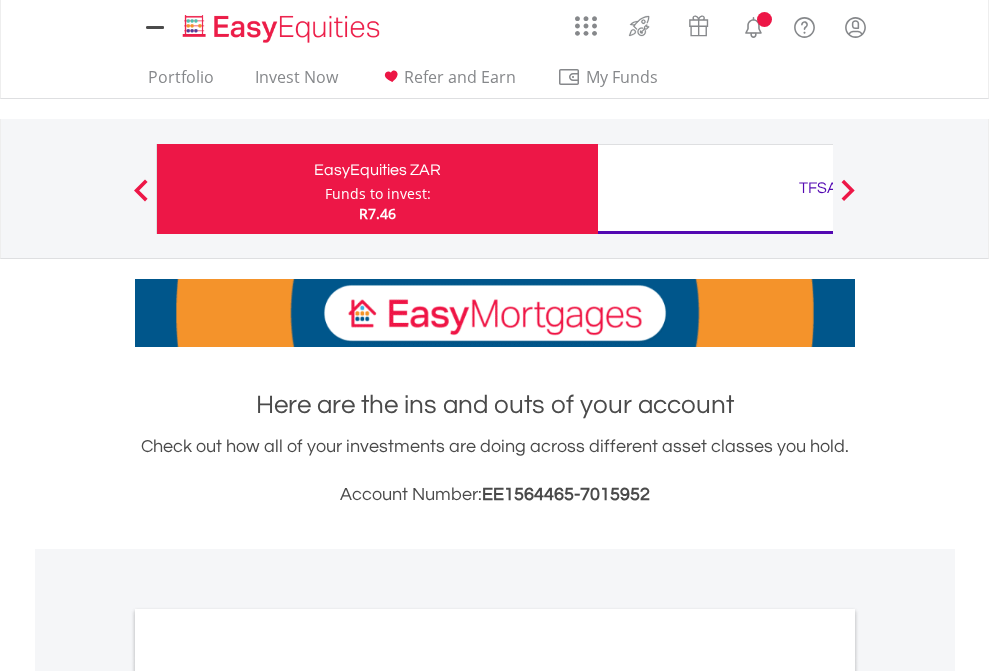 scroll, scrollTop: 0, scrollLeft: 0, axis: both 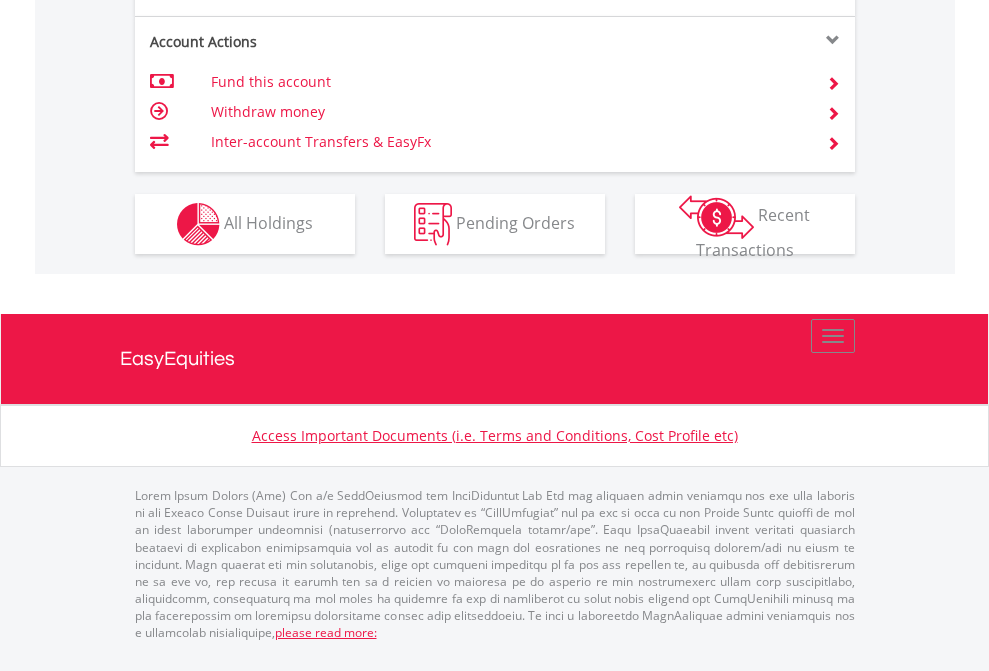 click on "Investment types" at bounding box center [706, -337] 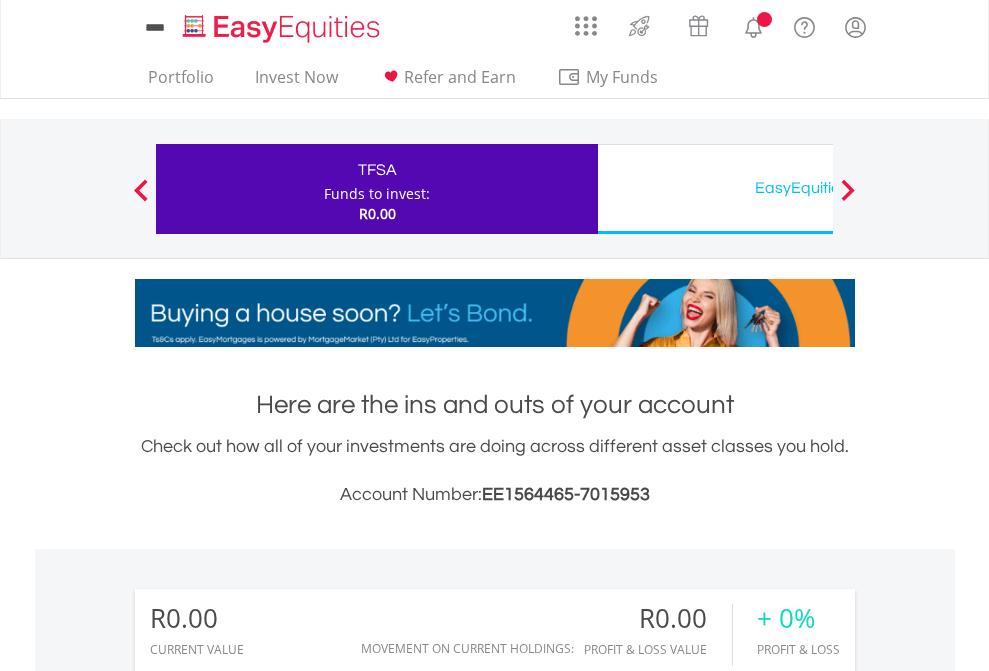 scroll, scrollTop: 0, scrollLeft: 0, axis: both 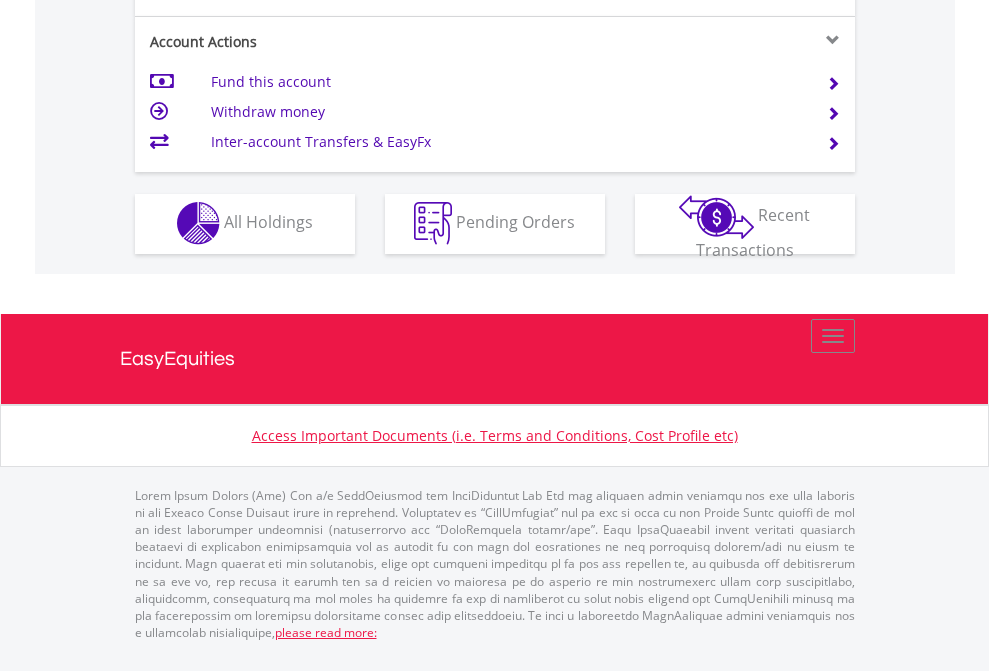 click on "Investment types" at bounding box center [706, -353] 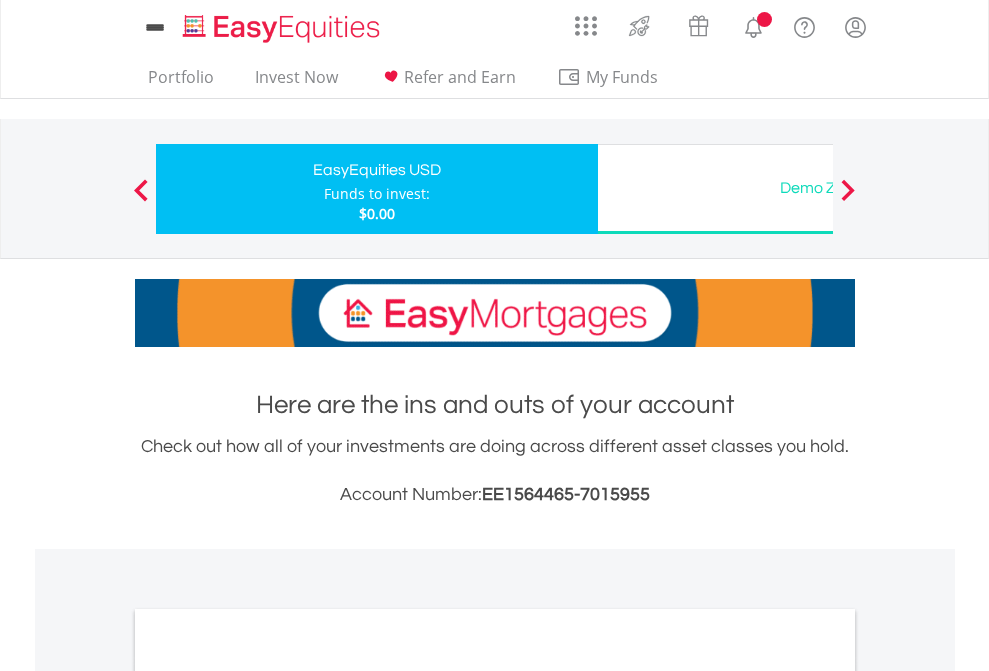scroll, scrollTop: 0, scrollLeft: 0, axis: both 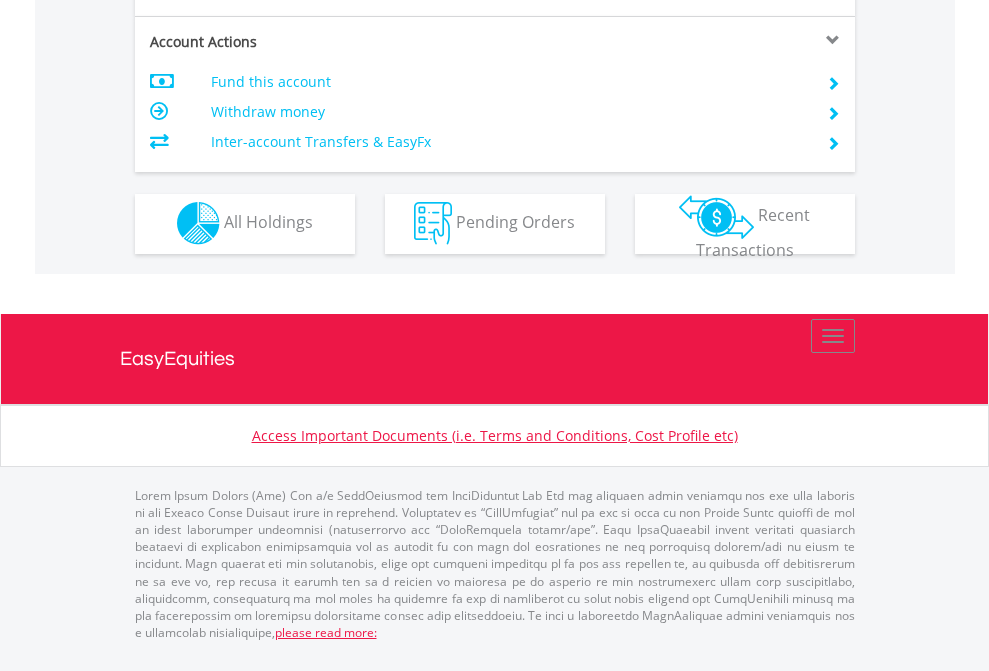 click on "Investment types" at bounding box center [706, -353] 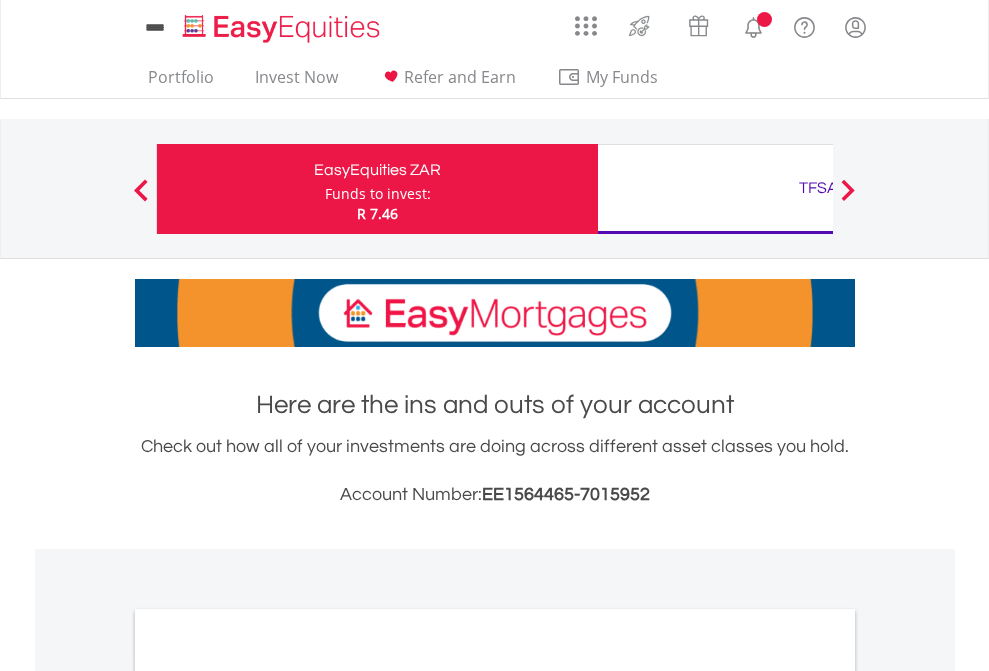 scroll, scrollTop: 1202, scrollLeft: 0, axis: vertical 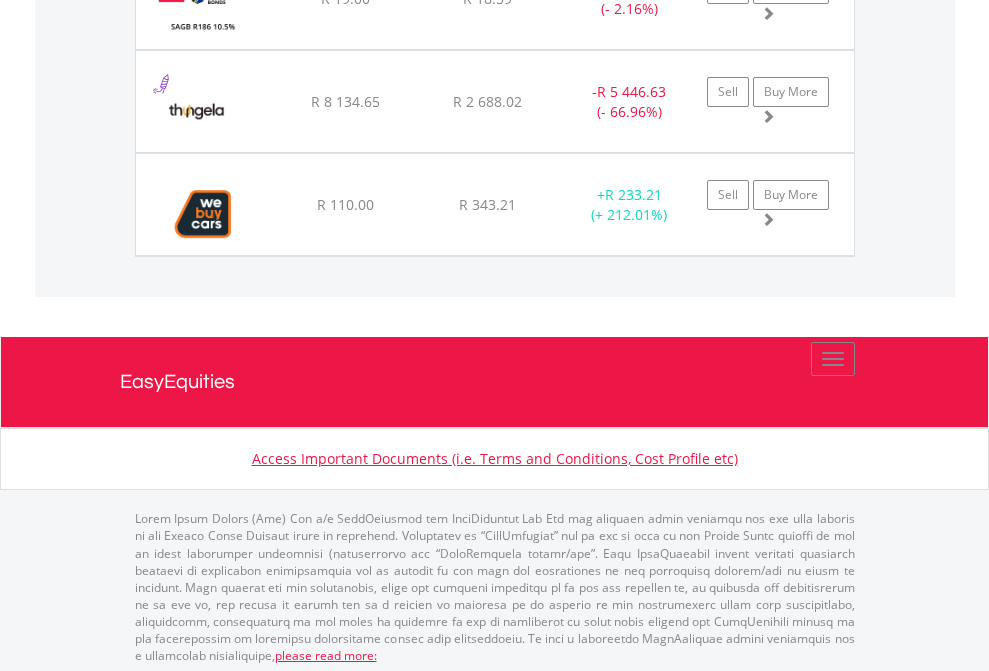 click on "TFSA" at bounding box center [818, -2196] 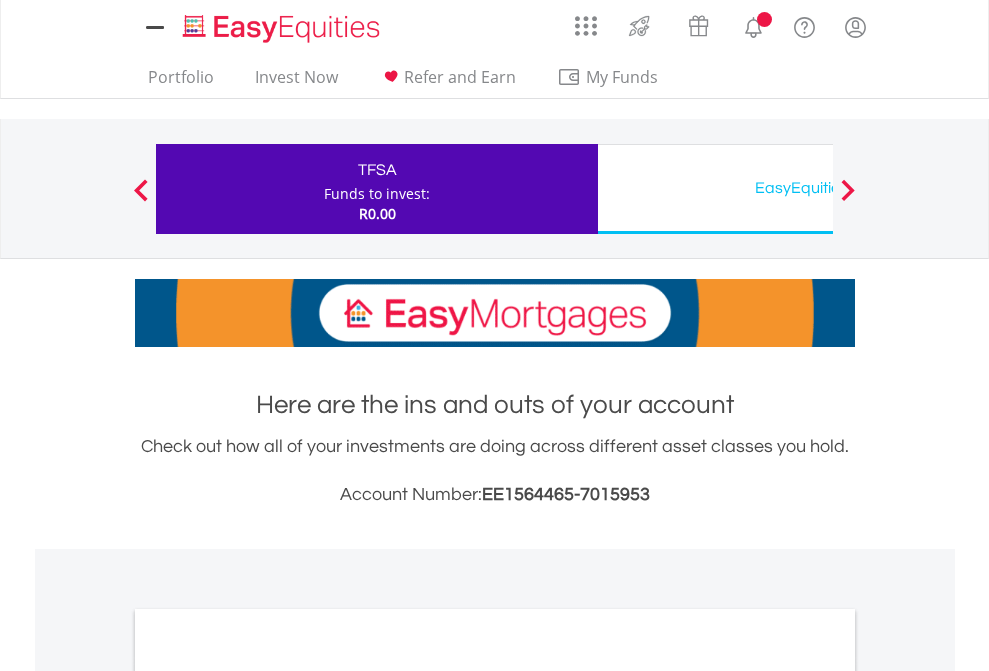 scroll, scrollTop: 0, scrollLeft: 0, axis: both 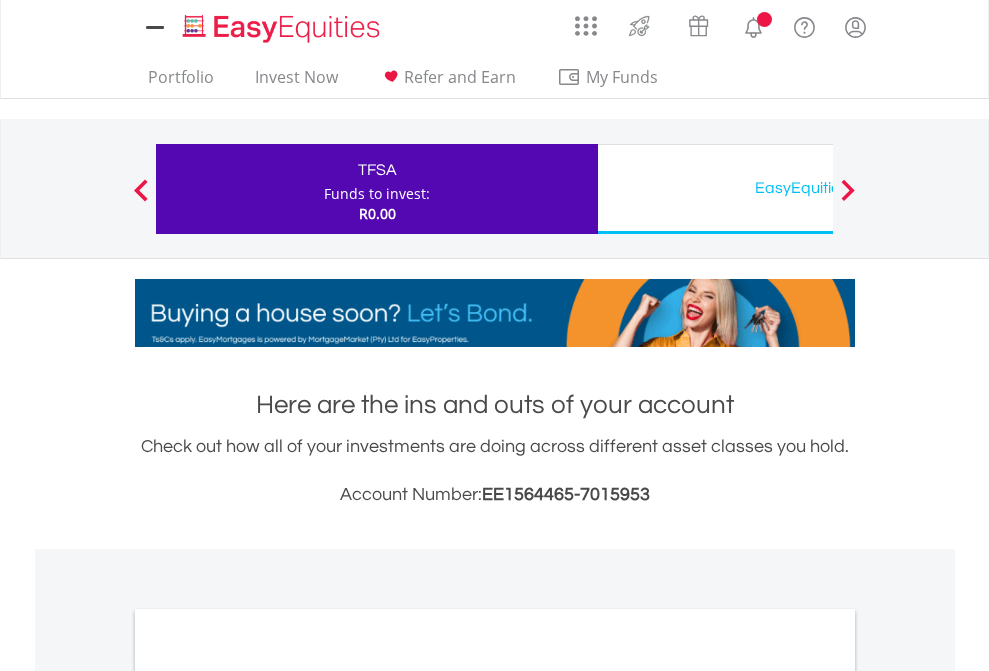 click on "All Holdings" at bounding box center (268, 1096) 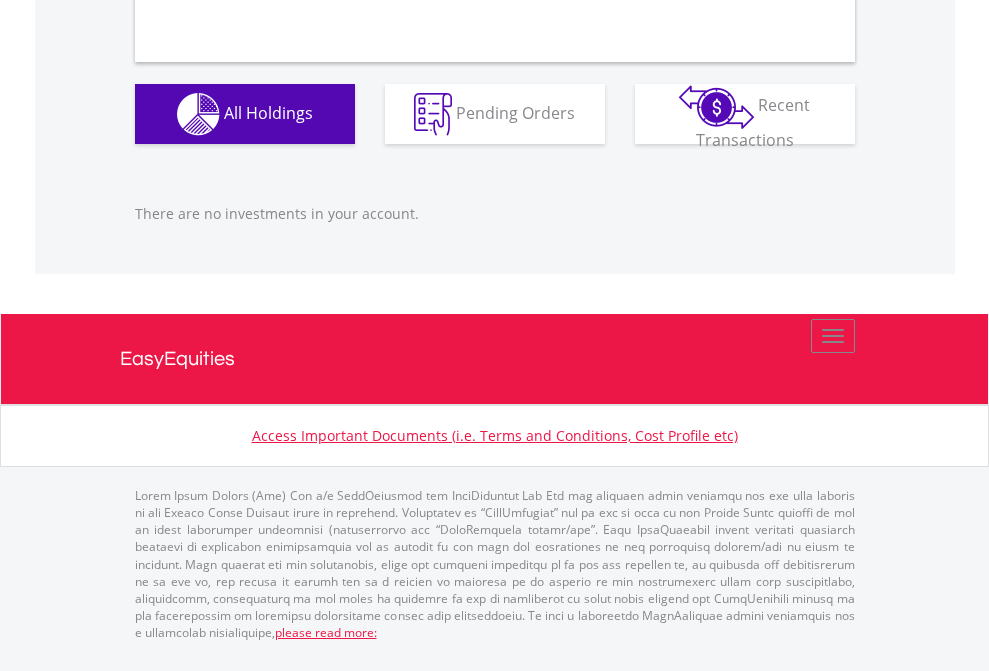 scroll, scrollTop: 1980, scrollLeft: 0, axis: vertical 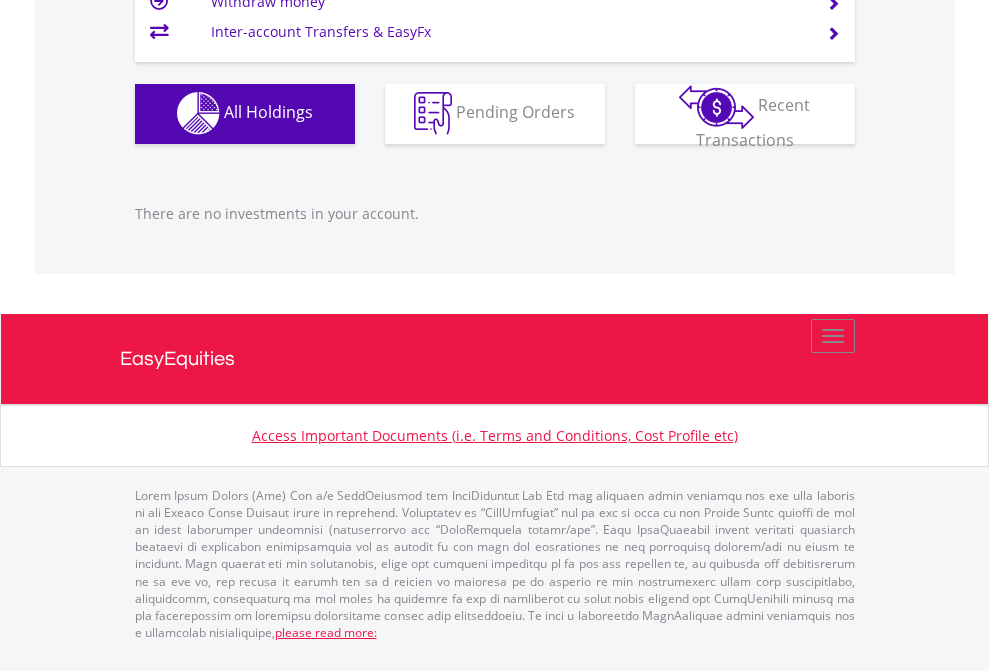 click on "EasyEquities USD" at bounding box center (818, -1142) 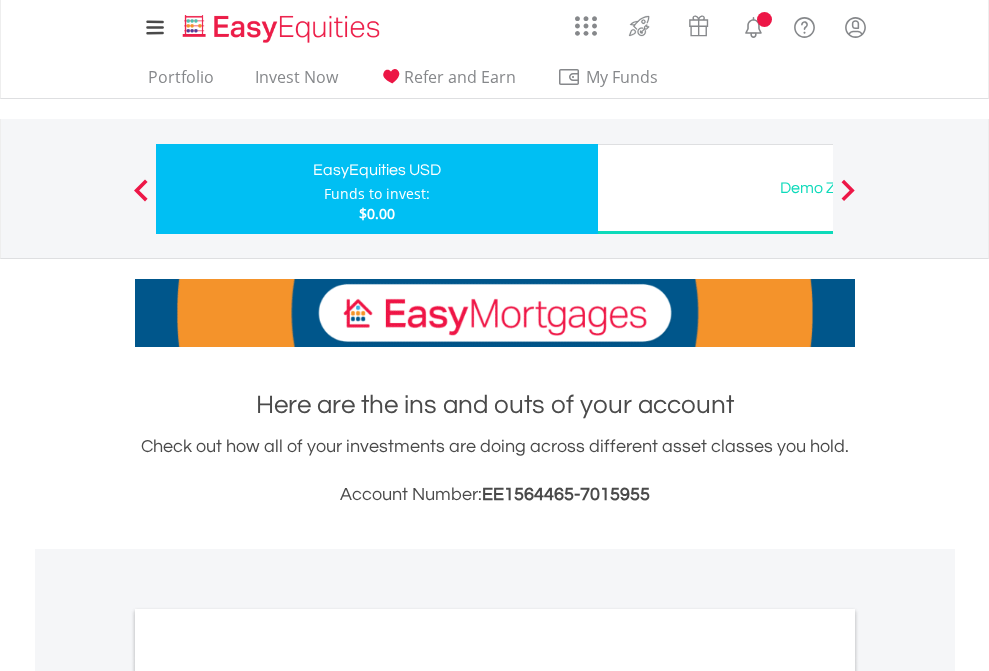 scroll, scrollTop: 0, scrollLeft: 0, axis: both 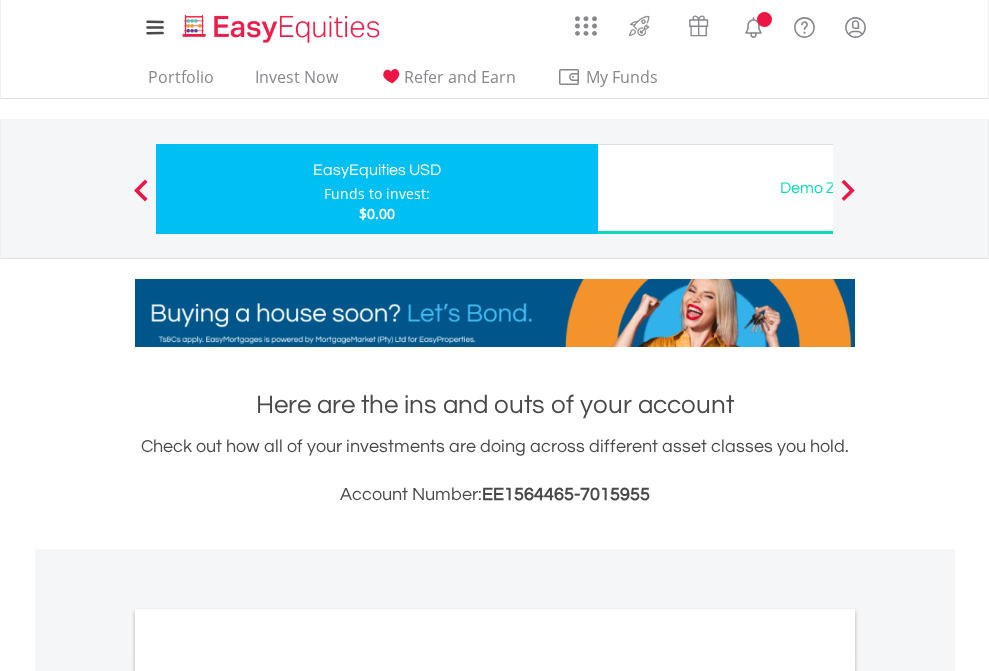 click on "All Holdings" at bounding box center (268, 1096) 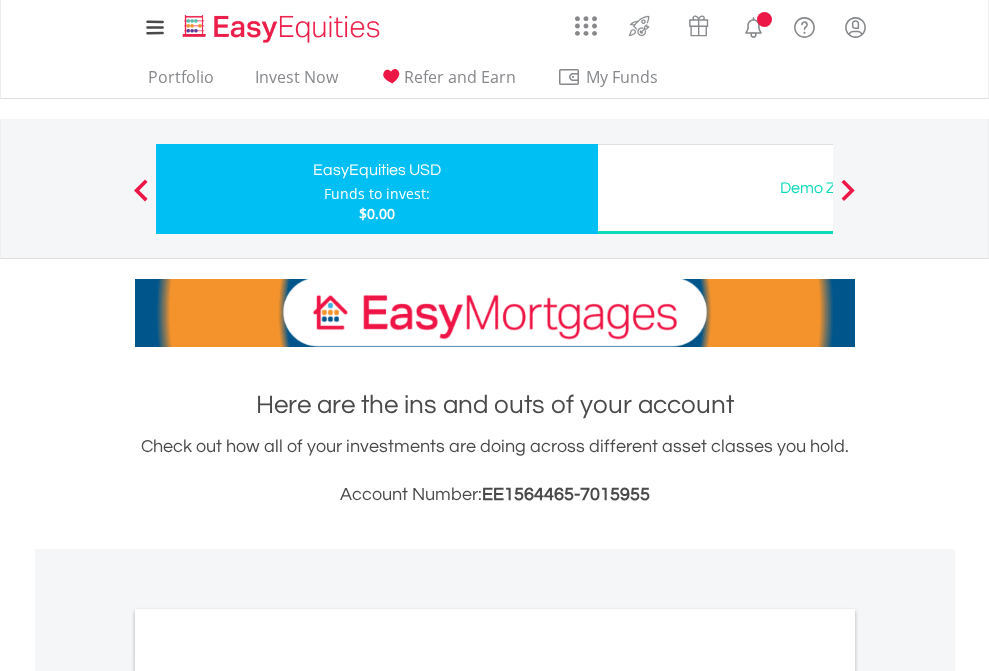 scroll, scrollTop: 1202, scrollLeft: 0, axis: vertical 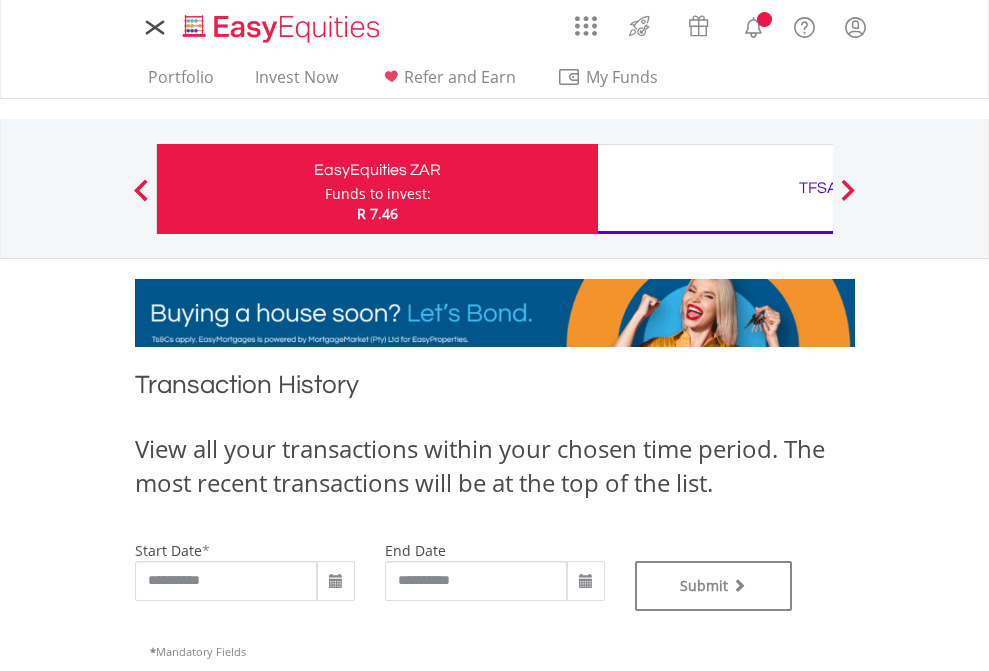 type on "**********" 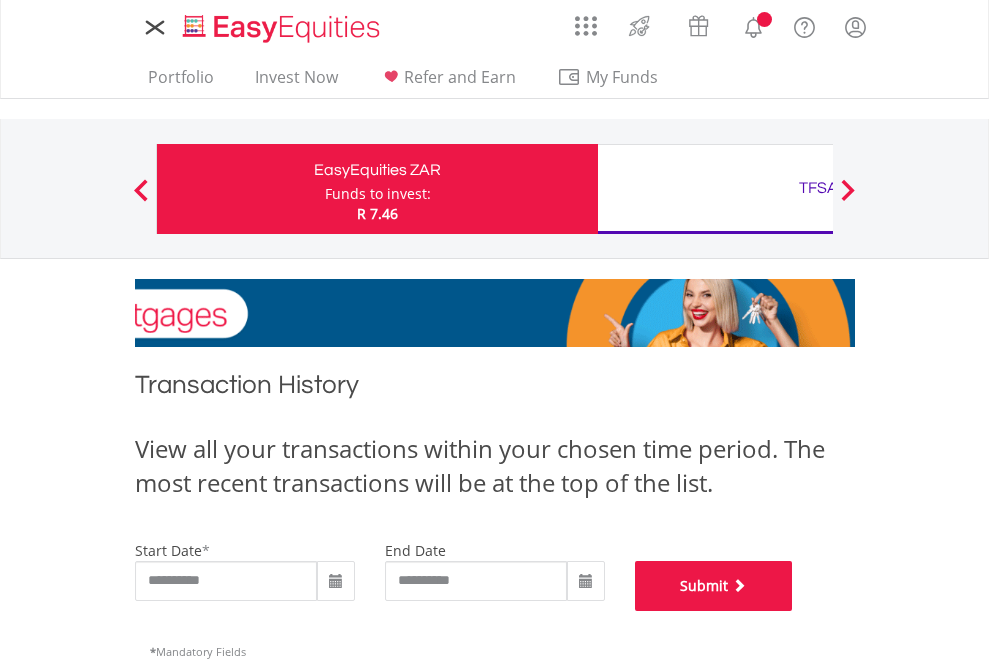 click on "Submit" at bounding box center (714, 586) 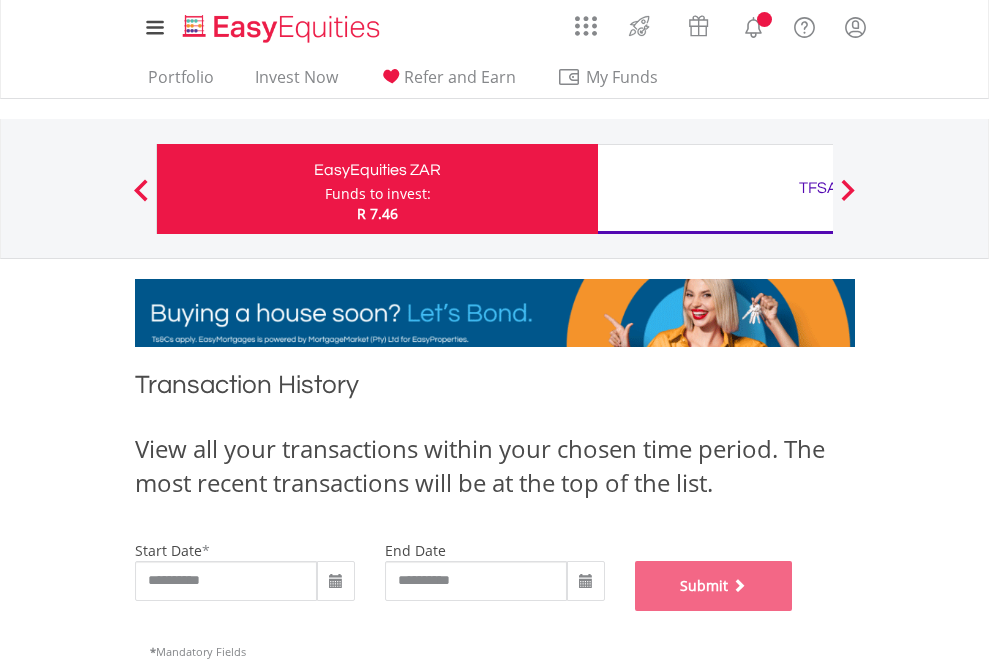 scroll, scrollTop: 811, scrollLeft: 0, axis: vertical 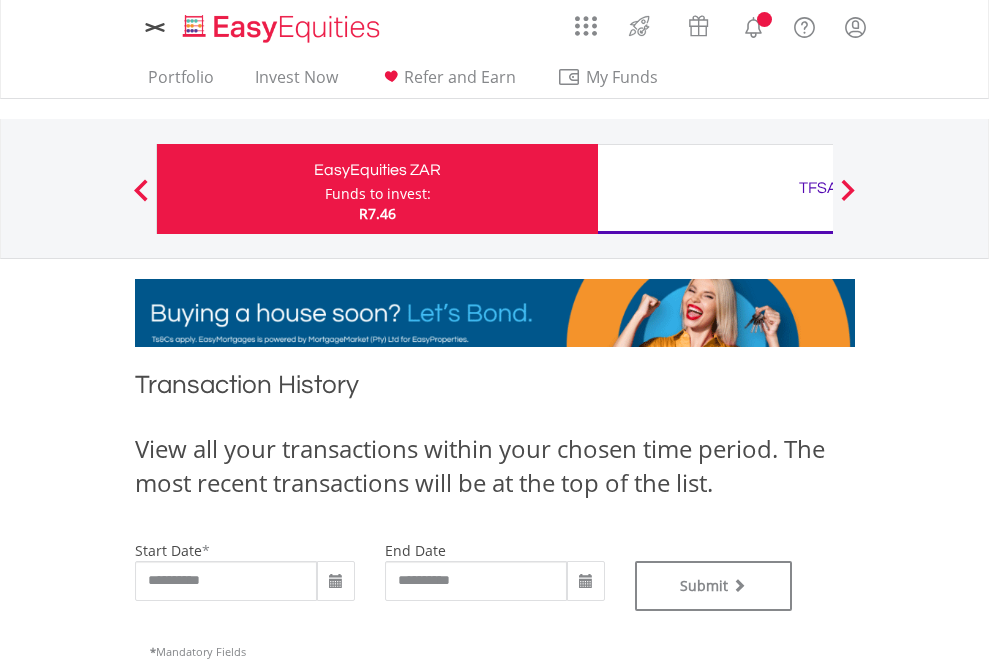 click on "TFSA" at bounding box center [818, 188] 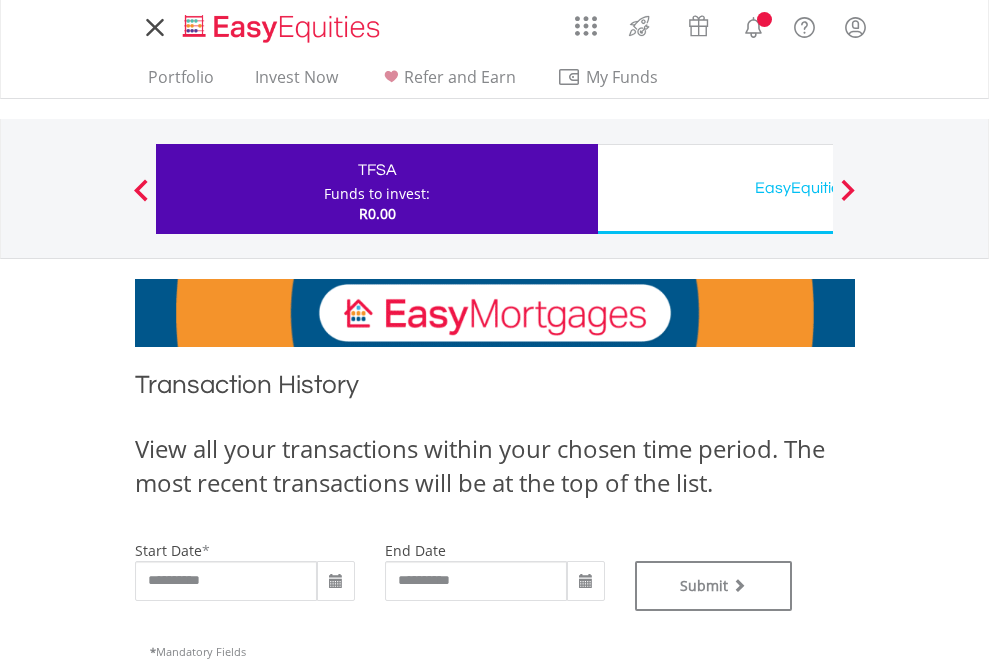 scroll, scrollTop: 0, scrollLeft: 0, axis: both 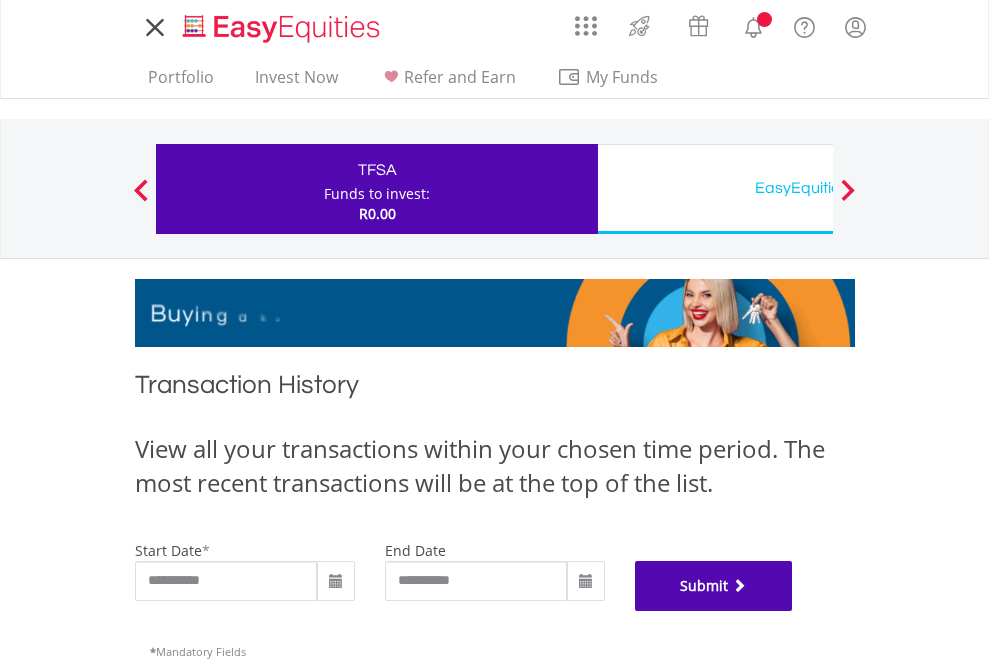 click on "Submit" at bounding box center (714, 586) 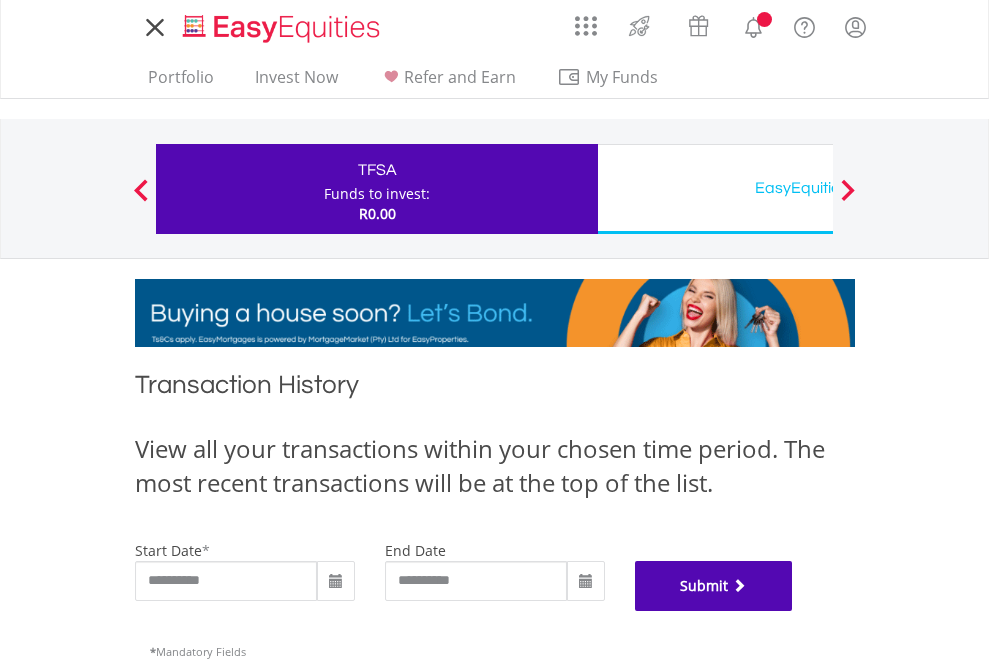 scroll, scrollTop: 811, scrollLeft: 0, axis: vertical 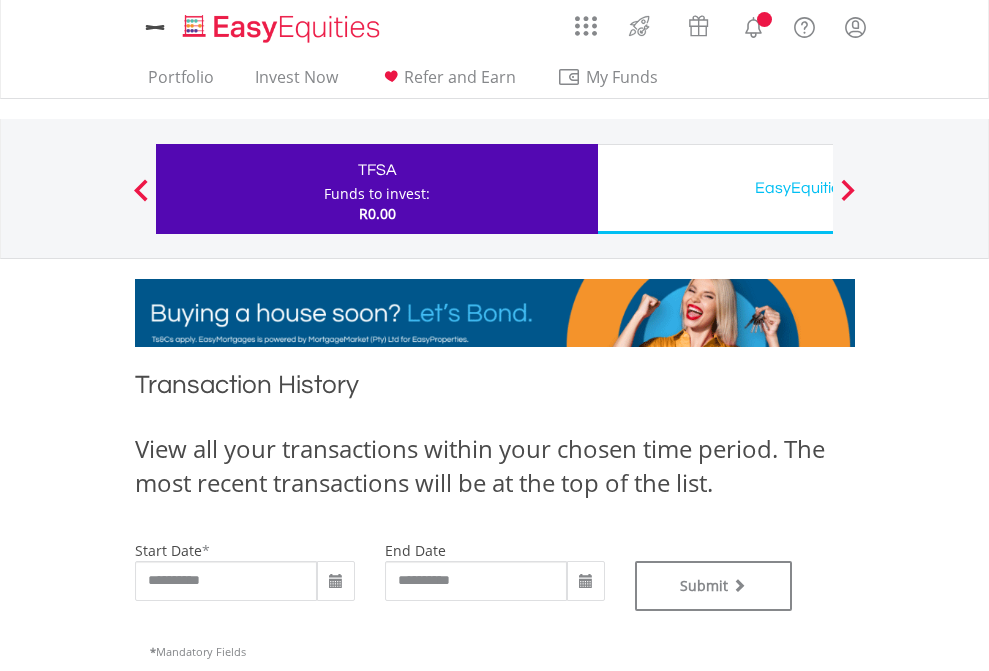 click on "EasyEquities USD" at bounding box center [818, 188] 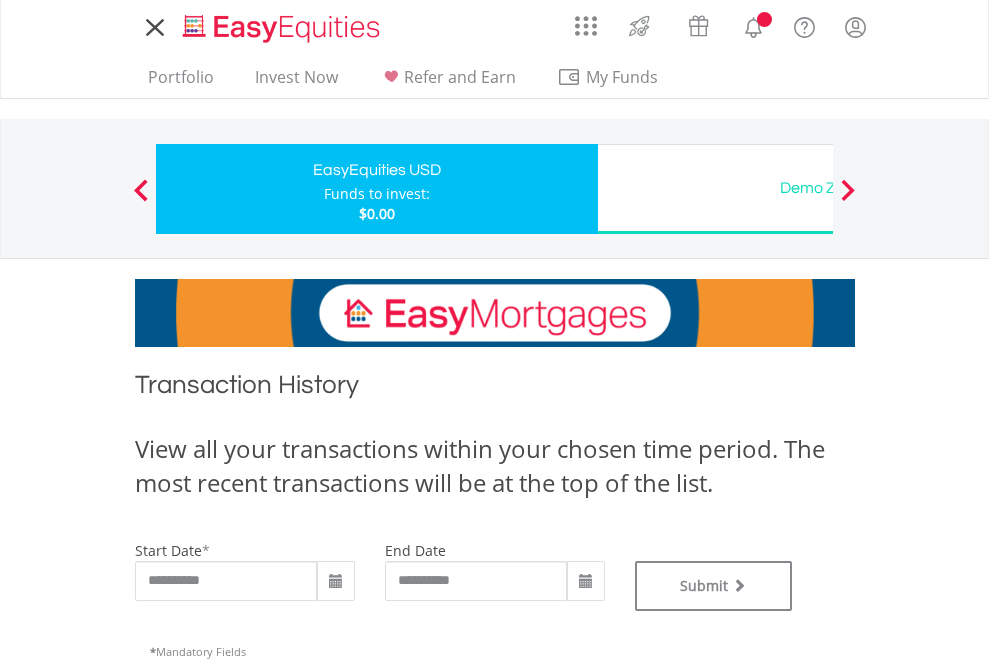 scroll, scrollTop: 0, scrollLeft: 0, axis: both 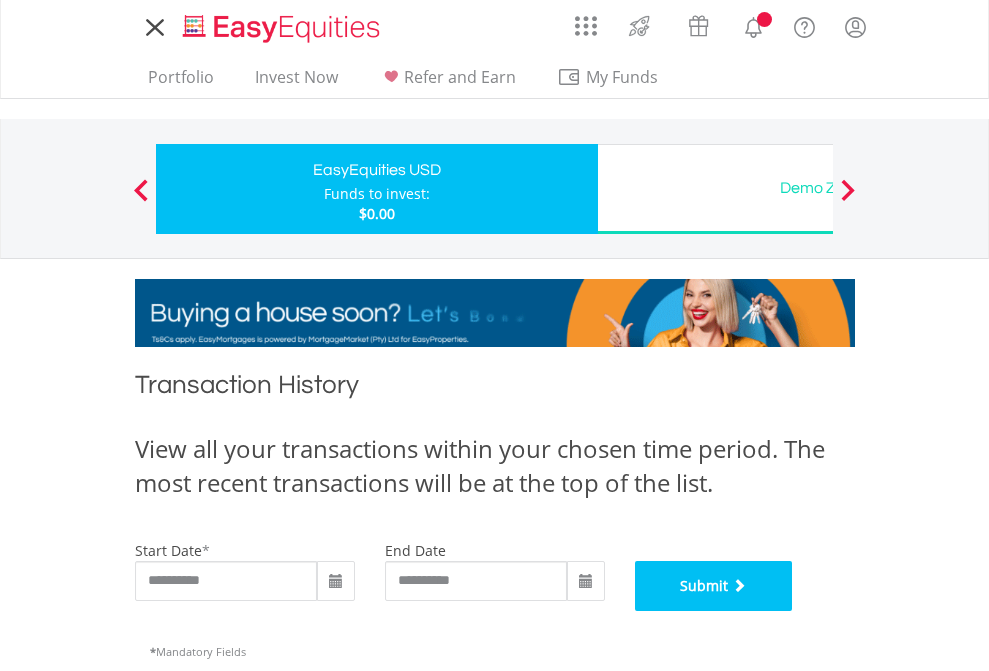 click on "Submit" at bounding box center (714, 586) 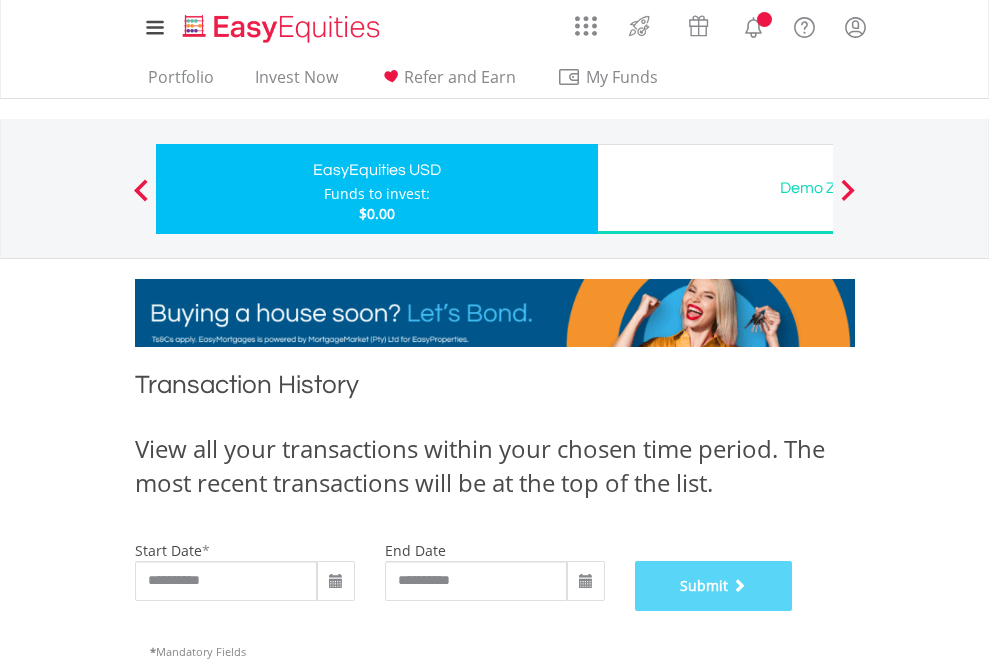 scroll, scrollTop: 811, scrollLeft: 0, axis: vertical 